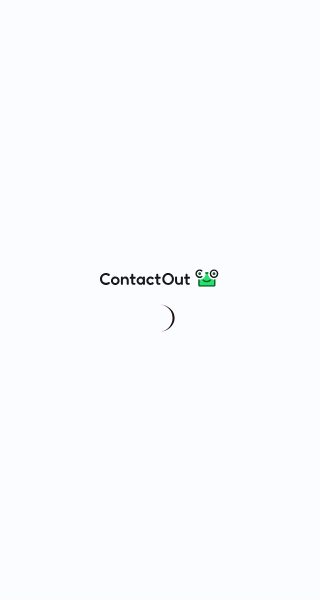 scroll, scrollTop: 0, scrollLeft: 0, axis: both 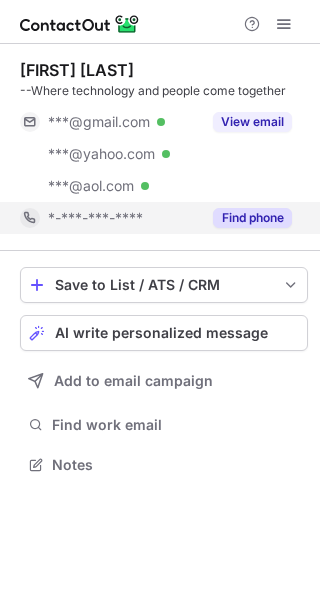 click on "Find phone" at bounding box center [252, 218] 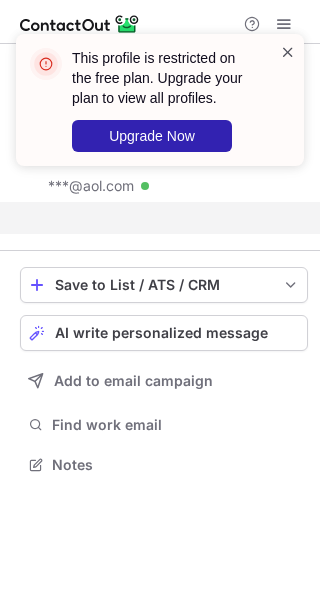 scroll, scrollTop: 419, scrollLeft: 320, axis: both 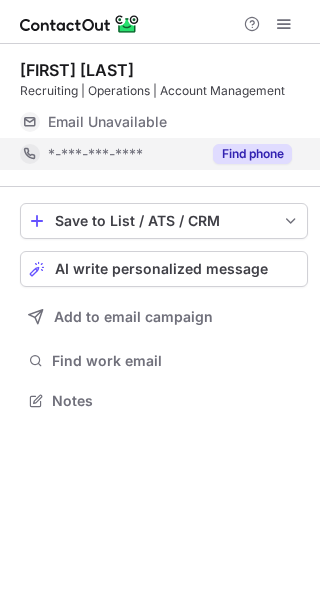 click on "Find phone" at bounding box center [252, 154] 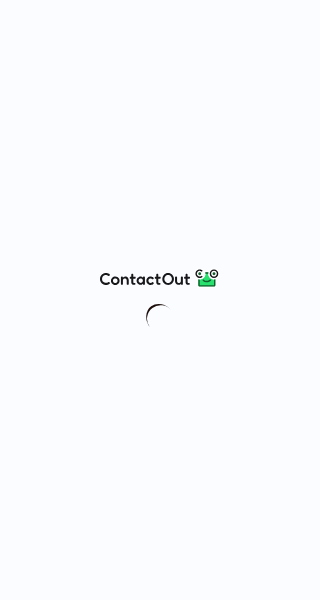 scroll, scrollTop: 0, scrollLeft: 0, axis: both 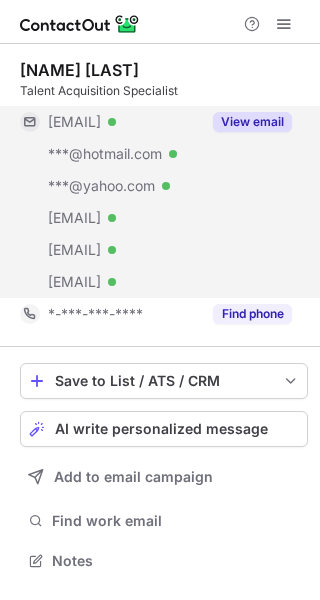 click on "View email" at bounding box center [252, 122] 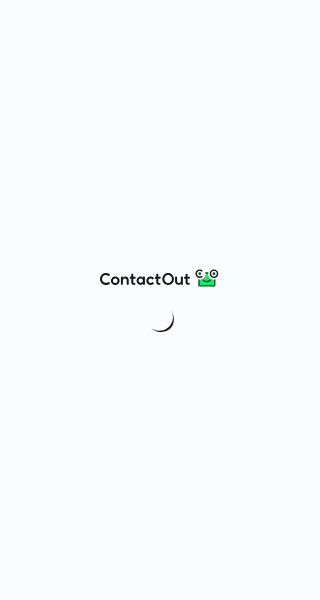scroll, scrollTop: 0, scrollLeft: 0, axis: both 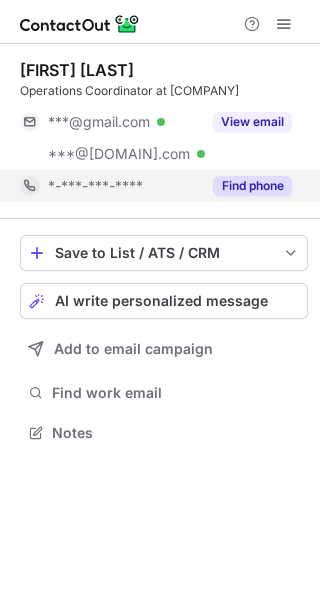 click on "Find phone" at bounding box center (252, 186) 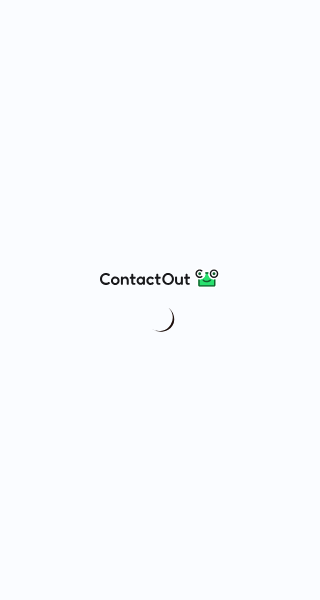 scroll, scrollTop: 0, scrollLeft: 0, axis: both 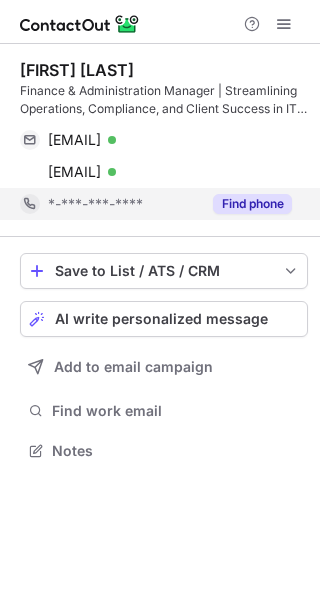 click on "Find phone" at bounding box center (252, 204) 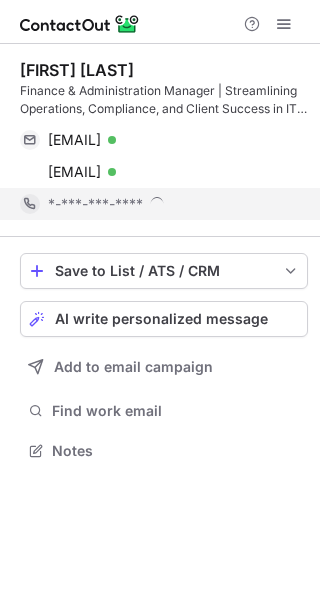 scroll, scrollTop: 10, scrollLeft: 10, axis: both 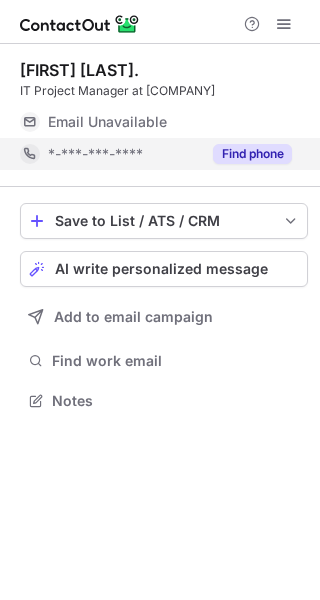 click on "Find phone" at bounding box center (252, 154) 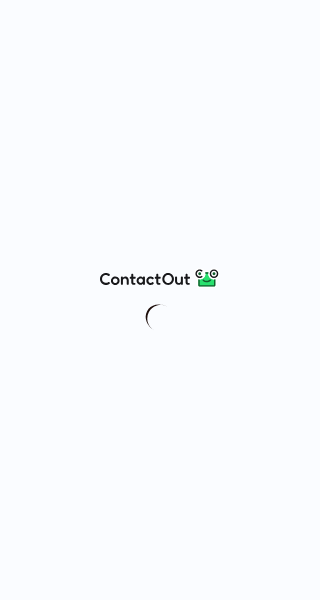 scroll, scrollTop: 0, scrollLeft: 0, axis: both 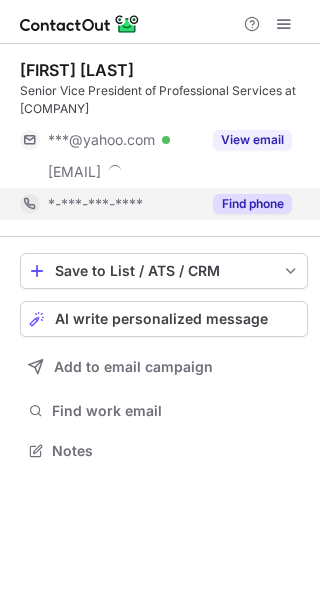 click on "Find phone" at bounding box center (252, 204) 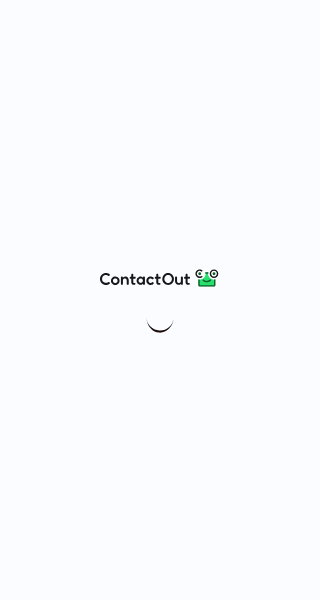 scroll, scrollTop: 0, scrollLeft: 0, axis: both 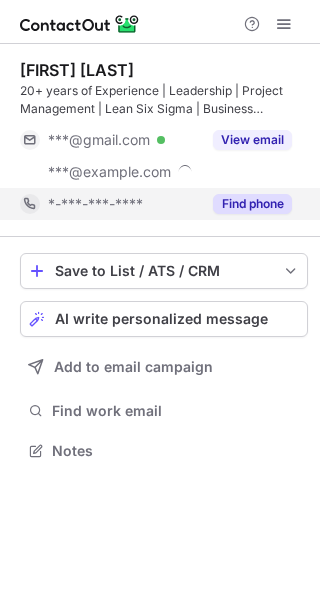 click on "Find phone" at bounding box center (252, 204) 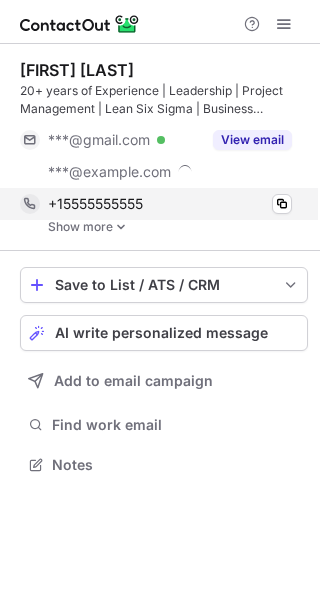 scroll, scrollTop: 10, scrollLeft: 10, axis: both 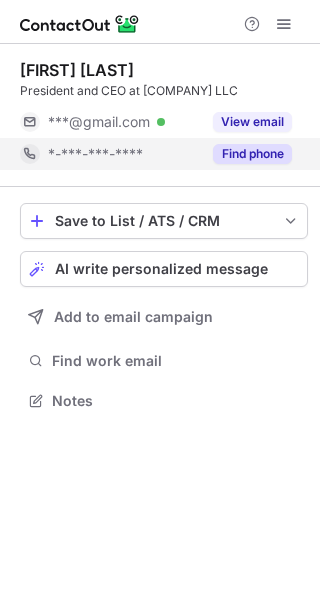 click on "Find phone" at bounding box center (252, 154) 